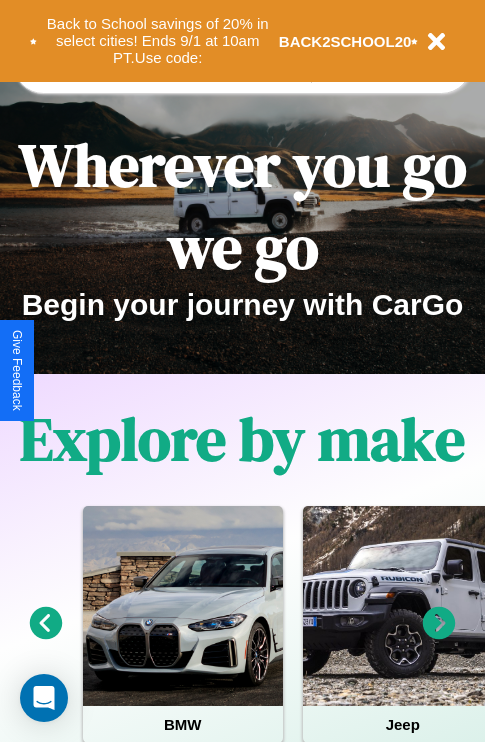 scroll, scrollTop: 2423, scrollLeft: 0, axis: vertical 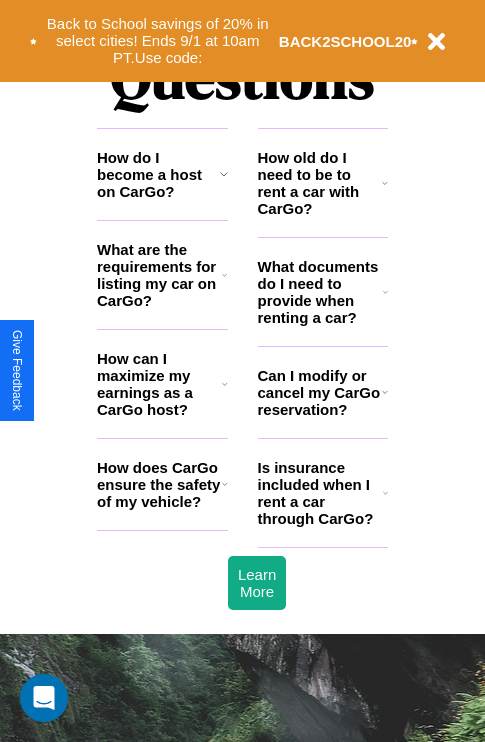 click 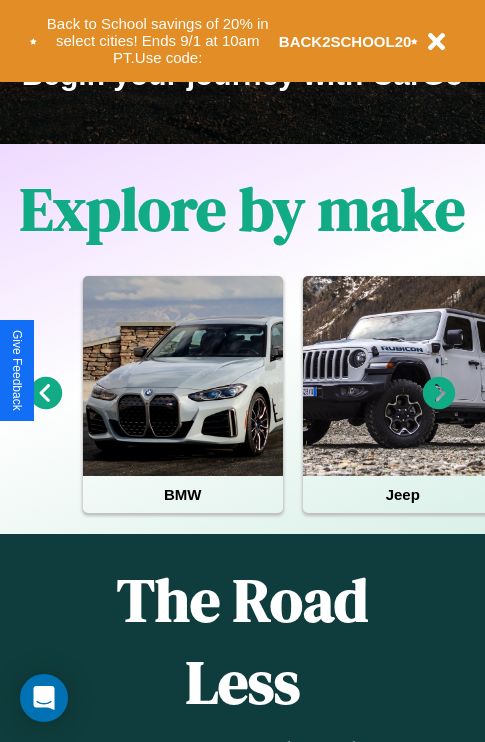 scroll, scrollTop: 308, scrollLeft: 0, axis: vertical 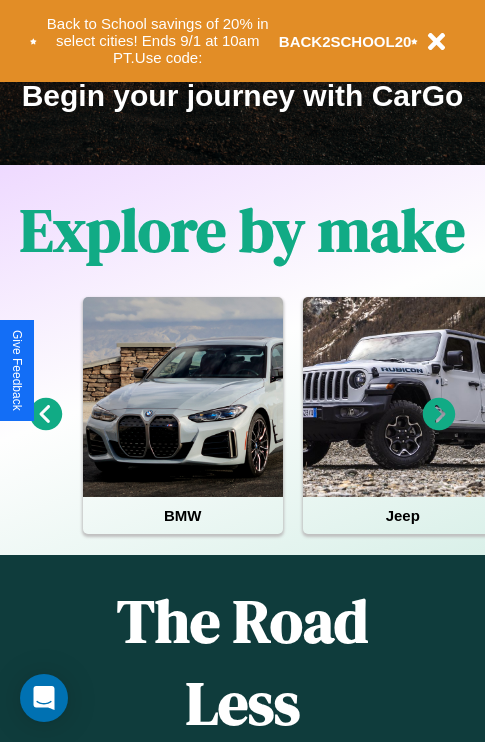 click 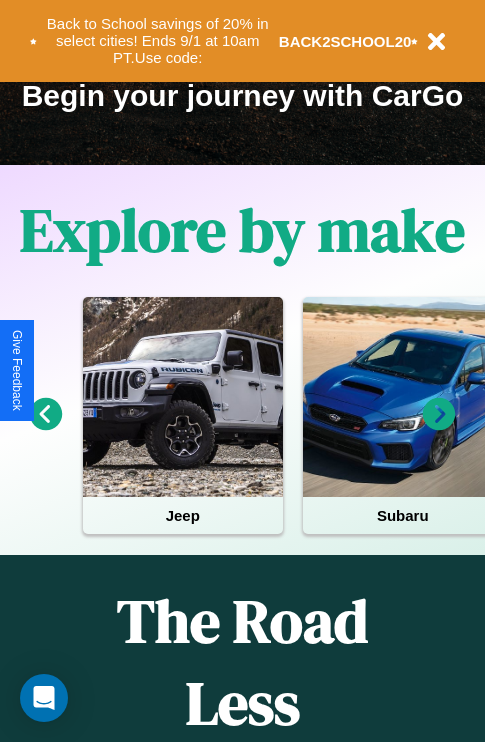 click 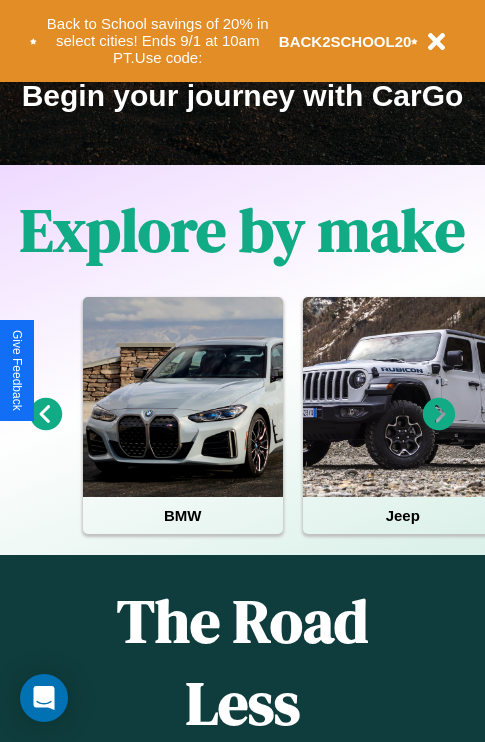 click 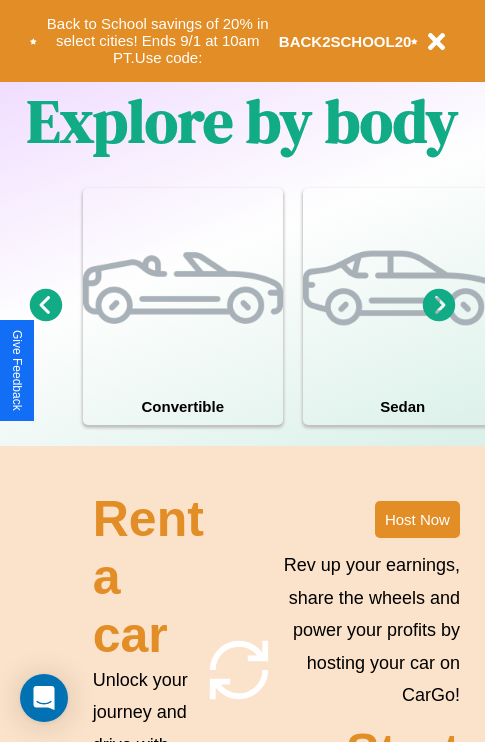 scroll, scrollTop: 1558, scrollLeft: 0, axis: vertical 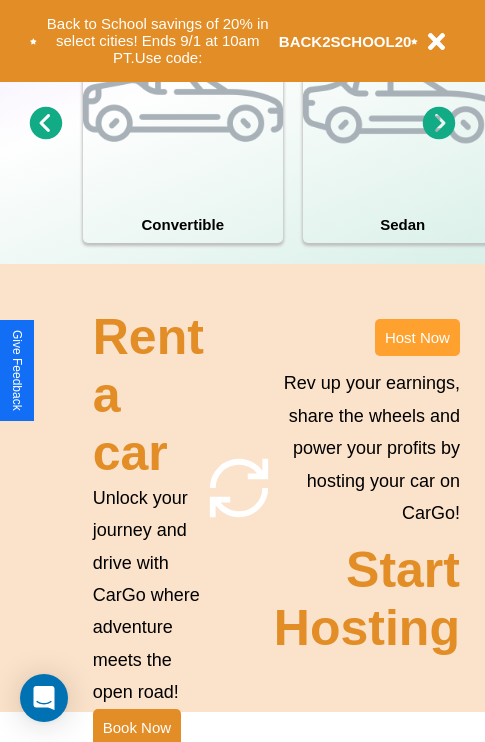 click on "Host Now" at bounding box center (417, 337) 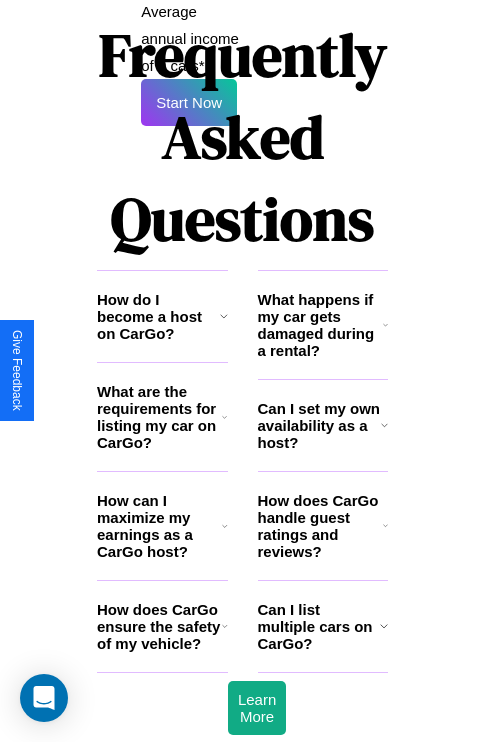 scroll, scrollTop: 3255, scrollLeft: 0, axis: vertical 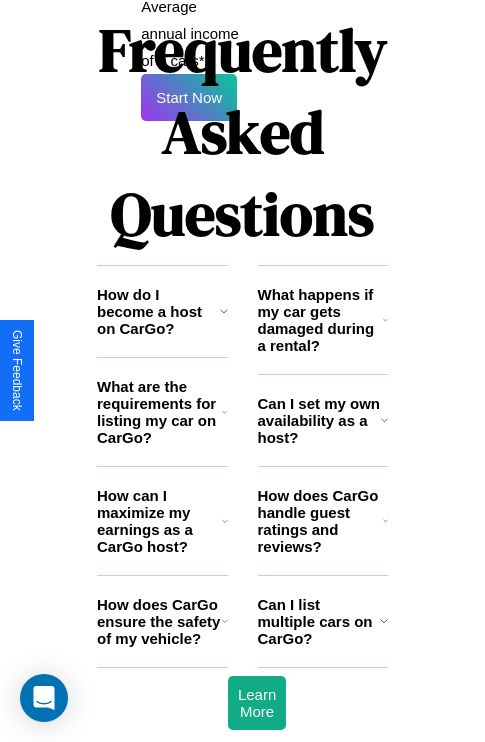 click on "How does CarGo handle guest ratings and reviews?" at bounding box center (320, 521) 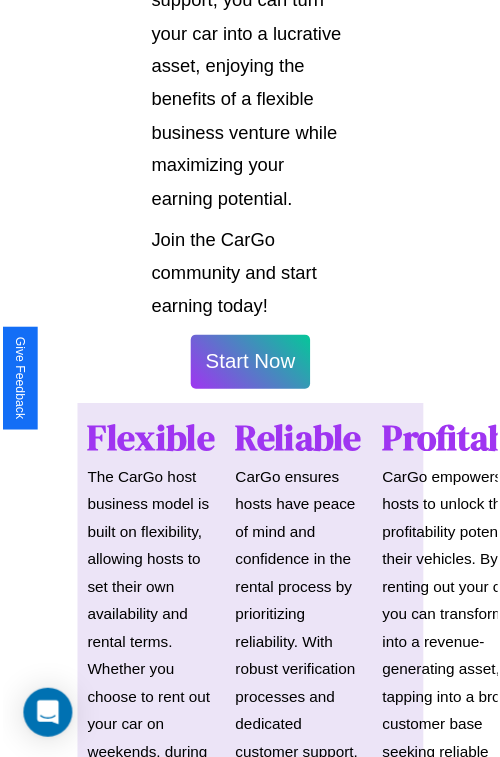 scroll, scrollTop: 1417, scrollLeft: 0, axis: vertical 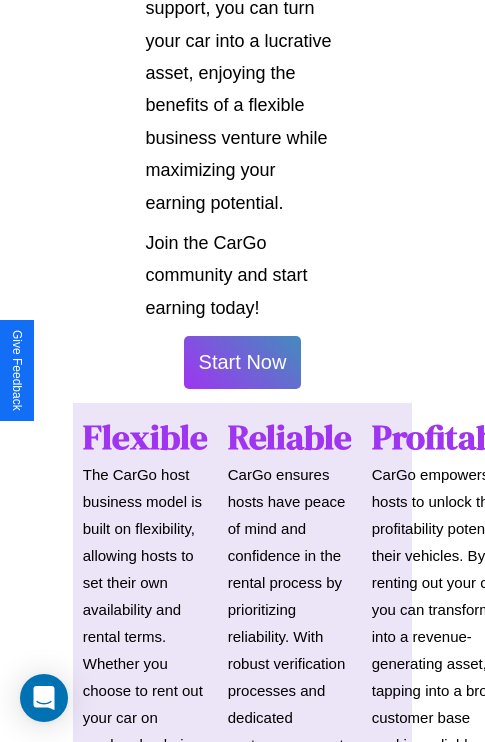 click on "Start Now" at bounding box center [243, 362] 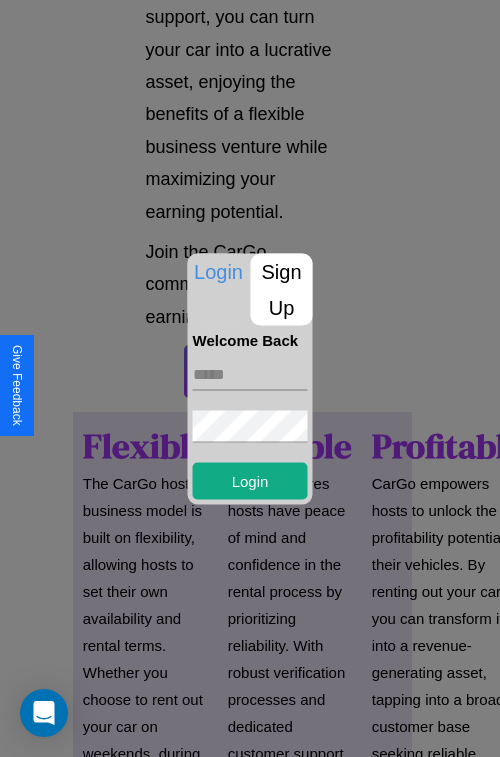 click at bounding box center [250, 374] 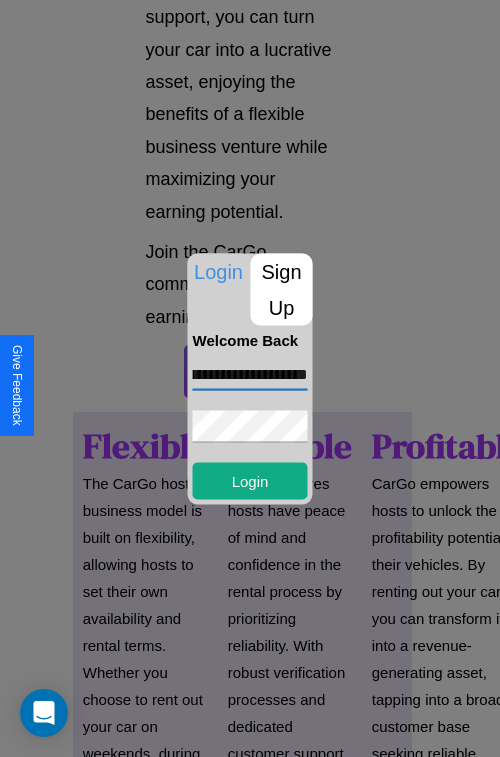 scroll, scrollTop: 0, scrollLeft: 69, axis: horizontal 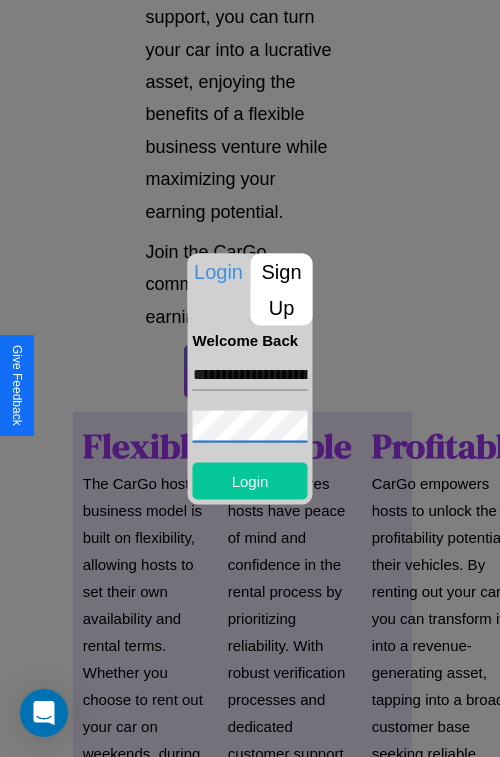 click on "Login" at bounding box center (250, 480) 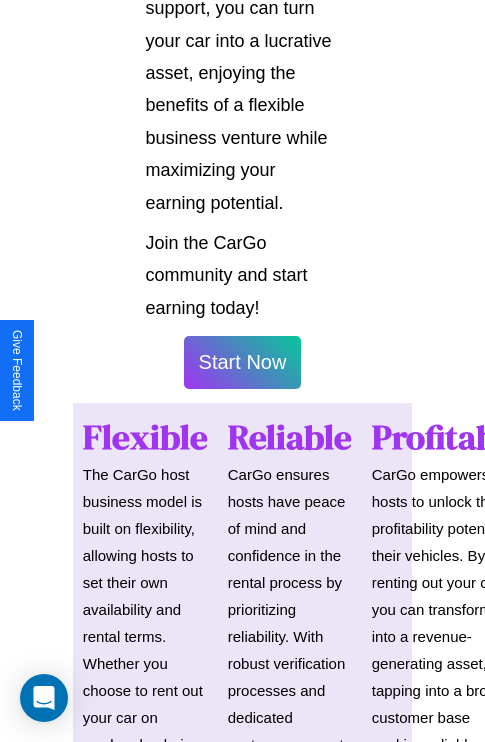 scroll, scrollTop: 1419, scrollLeft: 0, axis: vertical 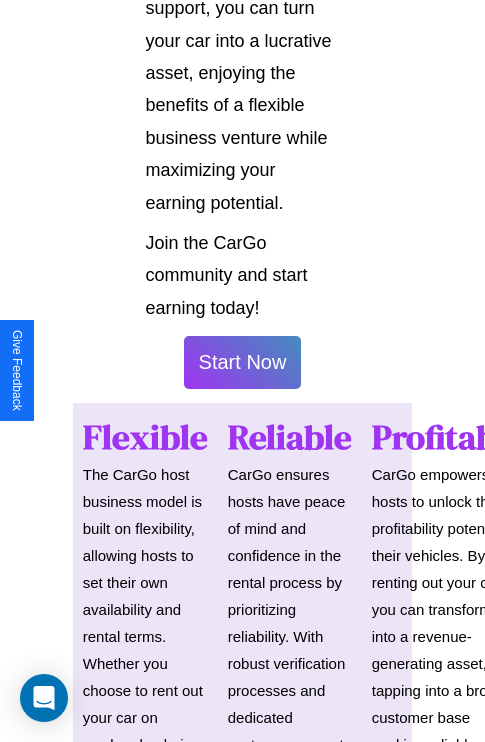 click on "Start Now" at bounding box center [243, 362] 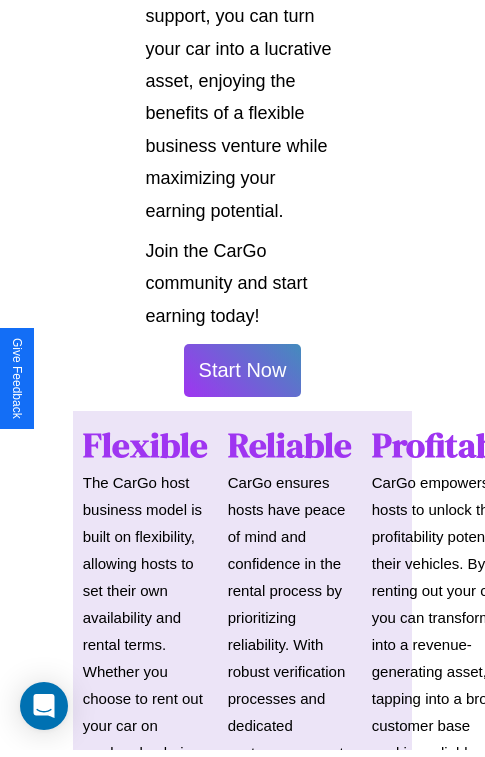 scroll, scrollTop: 0, scrollLeft: 0, axis: both 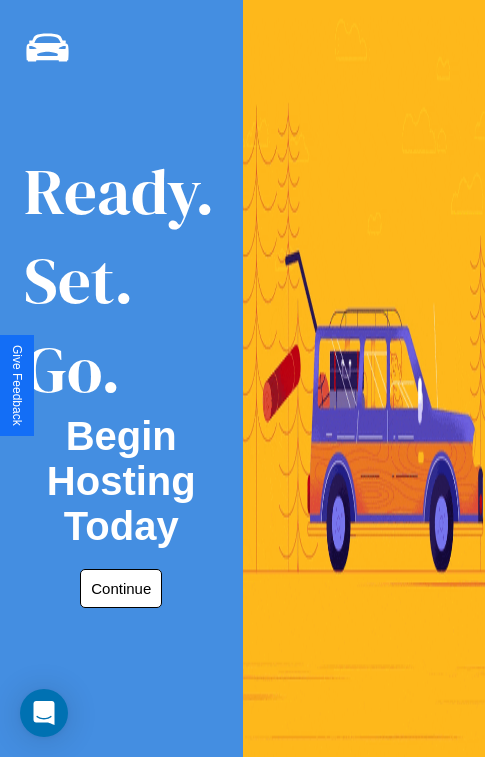 click on "Continue" at bounding box center [121, 588] 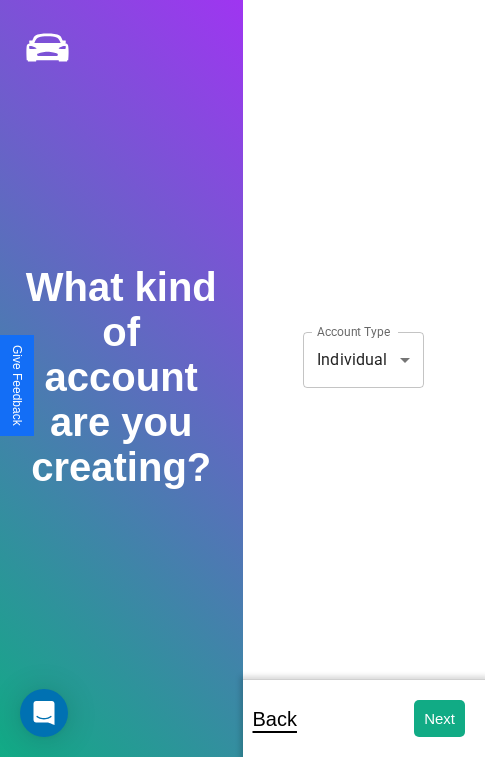 click on "**********" at bounding box center [242, 392] 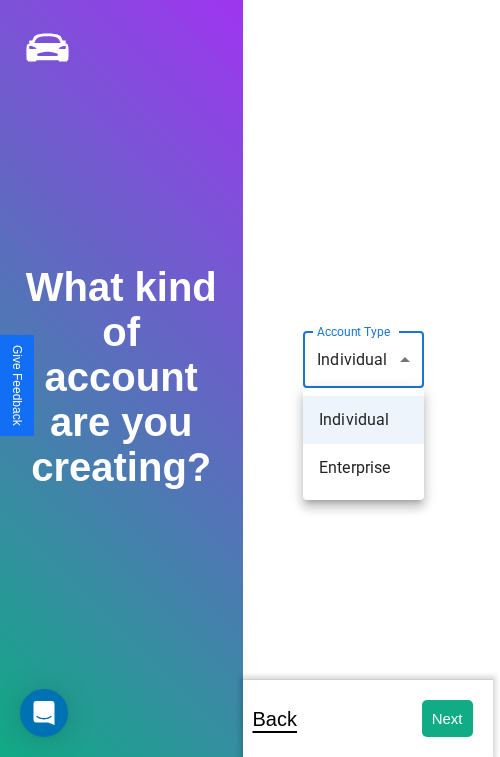 click on "Individual" at bounding box center (363, 420) 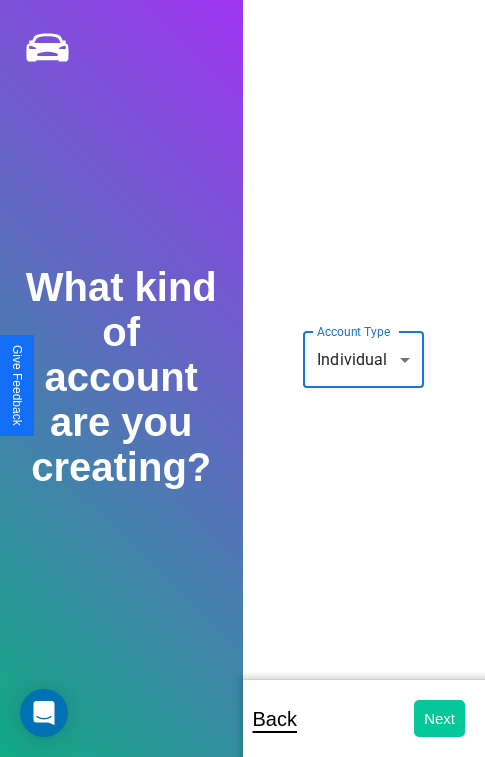 click on "Next" at bounding box center (439, 718) 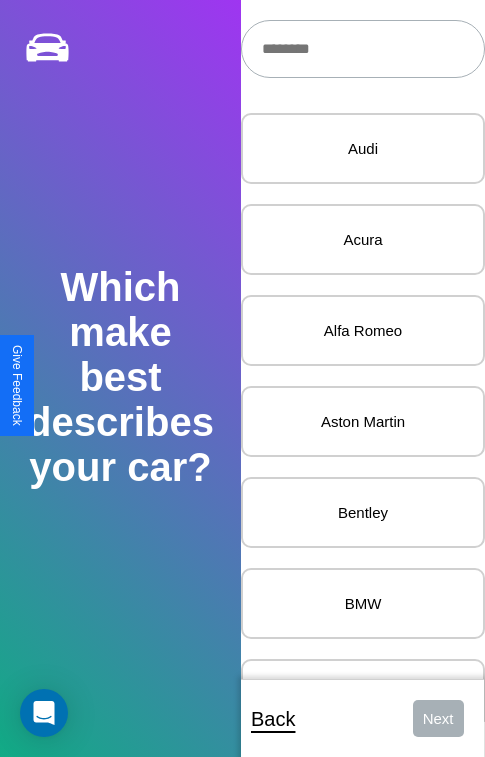 scroll, scrollTop: 27, scrollLeft: 0, axis: vertical 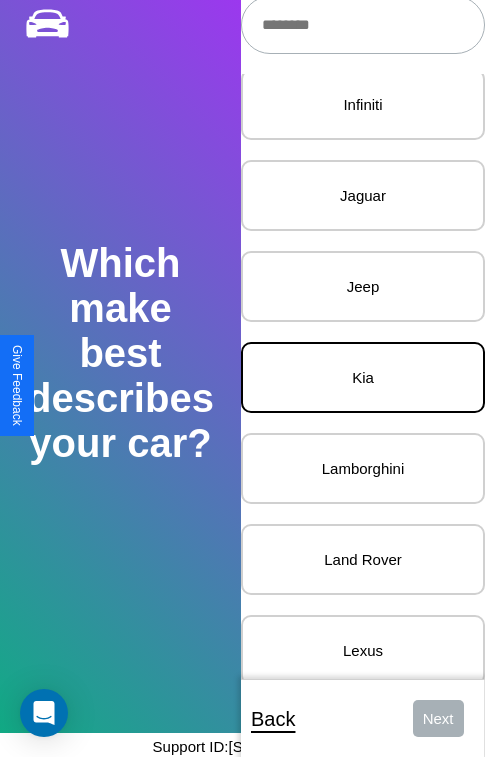 click on "Kia" at bounding box center (363, 377) 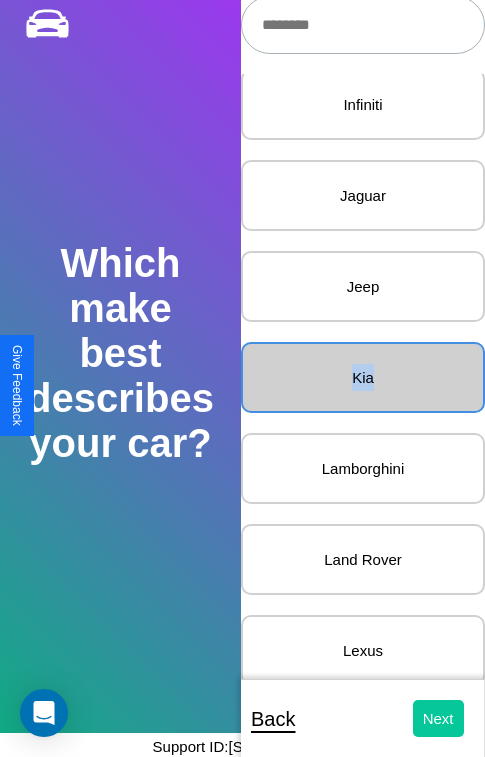 click on "Next" at bounding box center [438, 718] 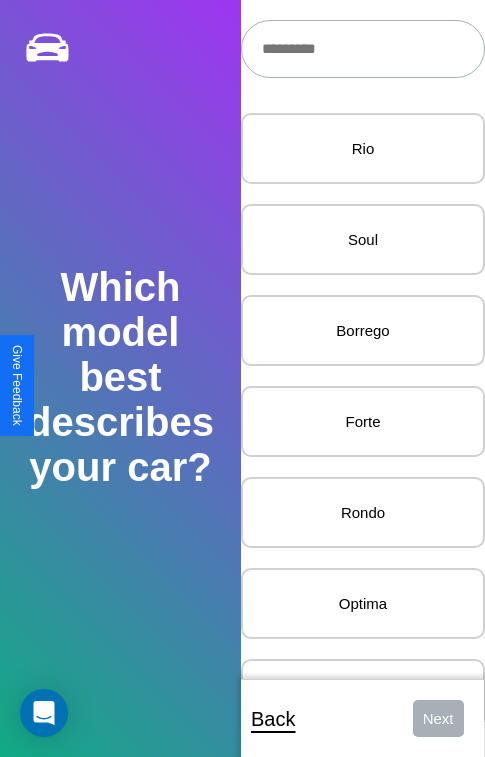 scroll, scrollTop: 27, scrollLeft: 0, axis: vertical 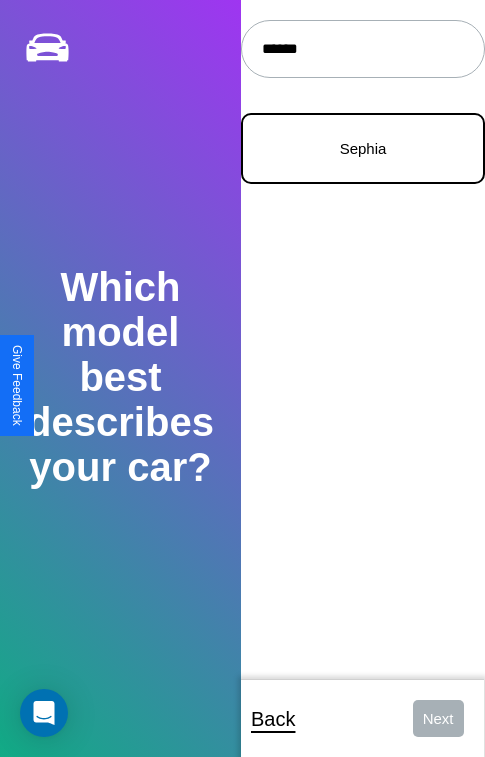 type on "******" 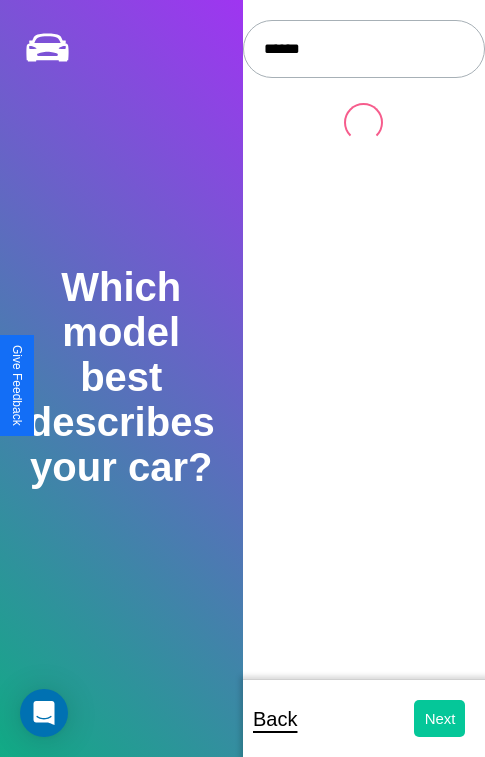 click on "Next" at bounding box center [439, 718] 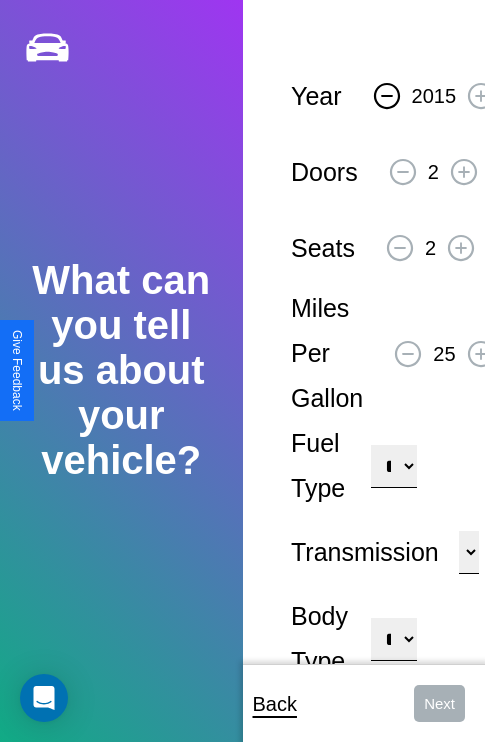 click 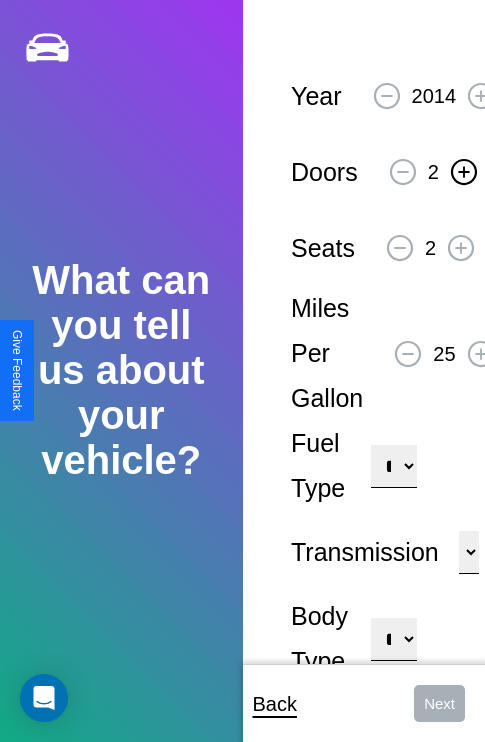 click 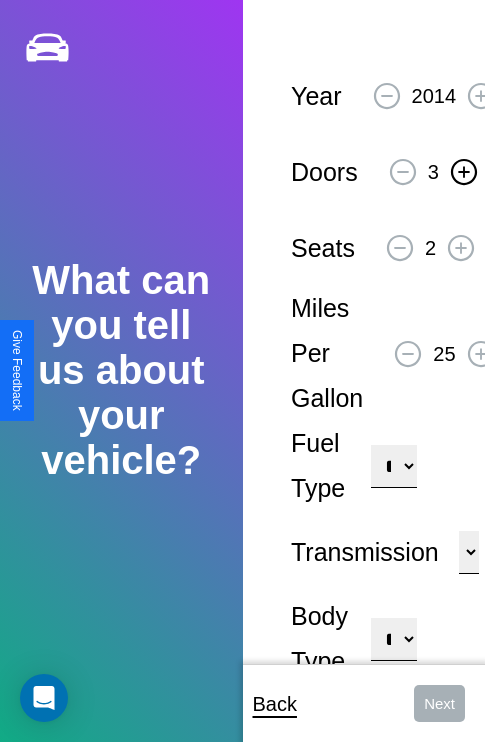 click 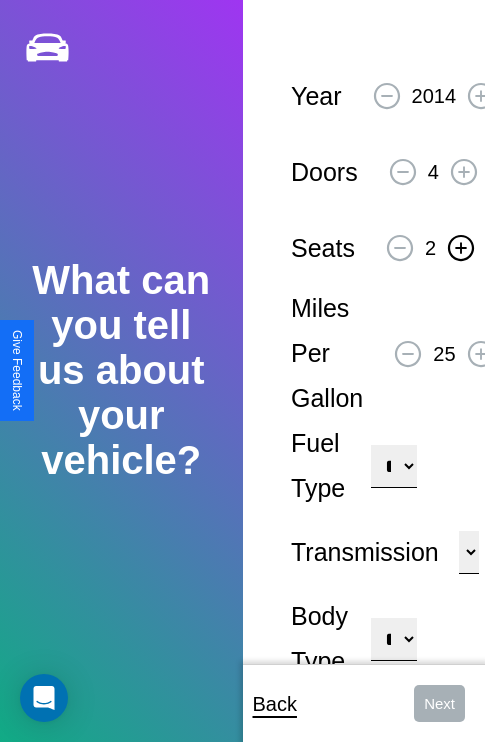 click 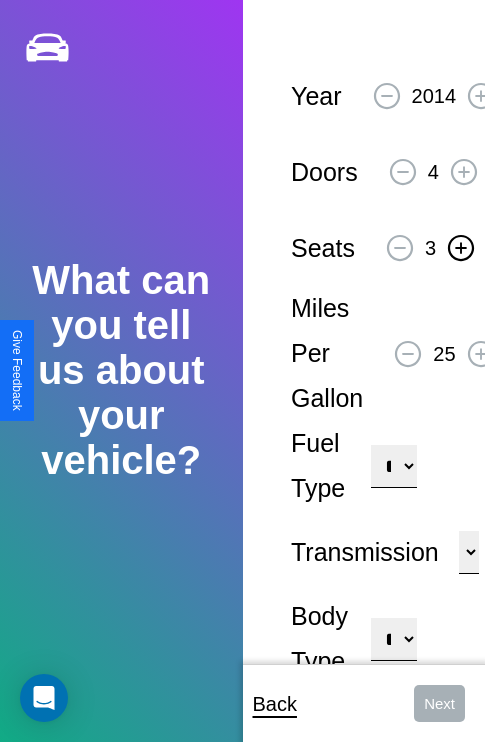 click 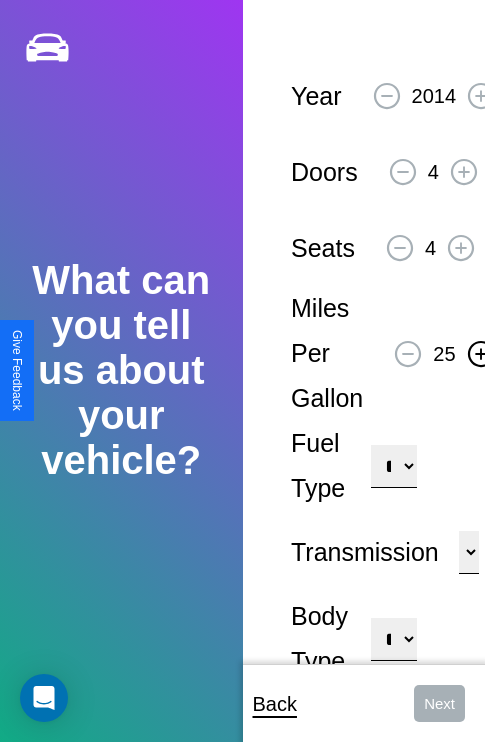 click 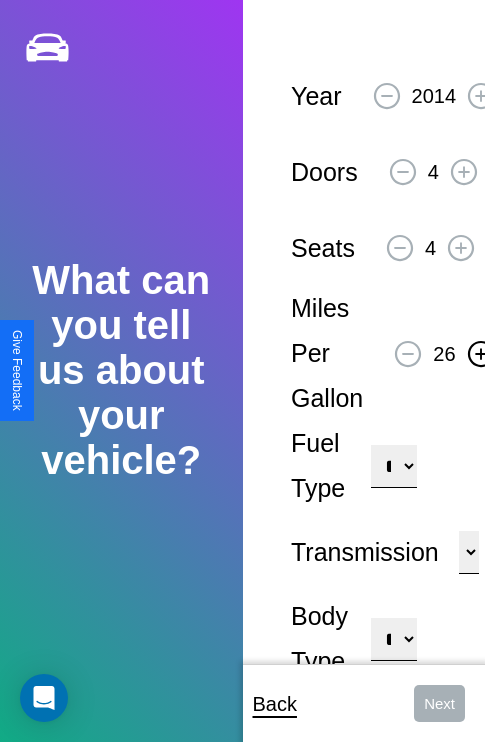 click 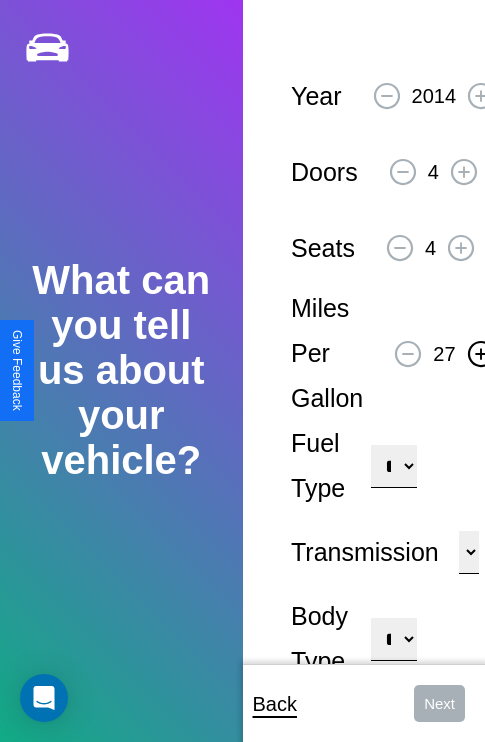 click 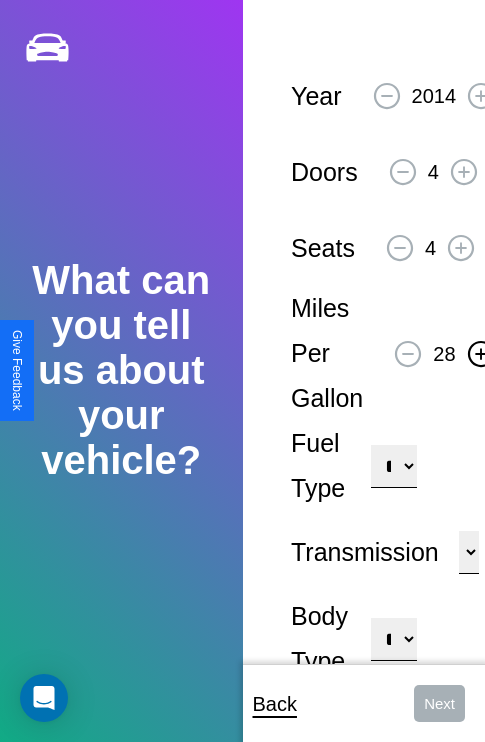 click on "**********" at bounding box center (393, 466) 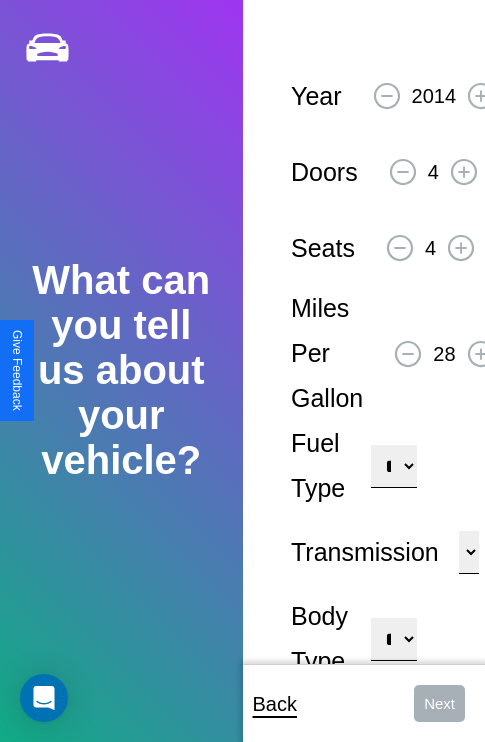 select on "***" 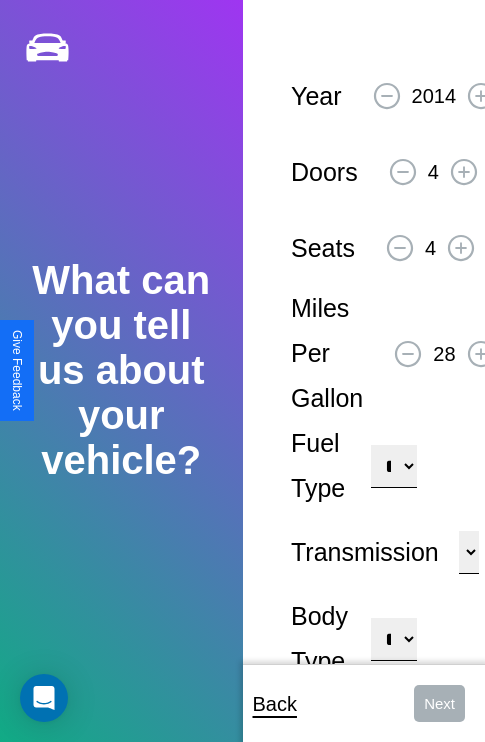 click on "****** ********* ******" at bounding box center [469, 552] 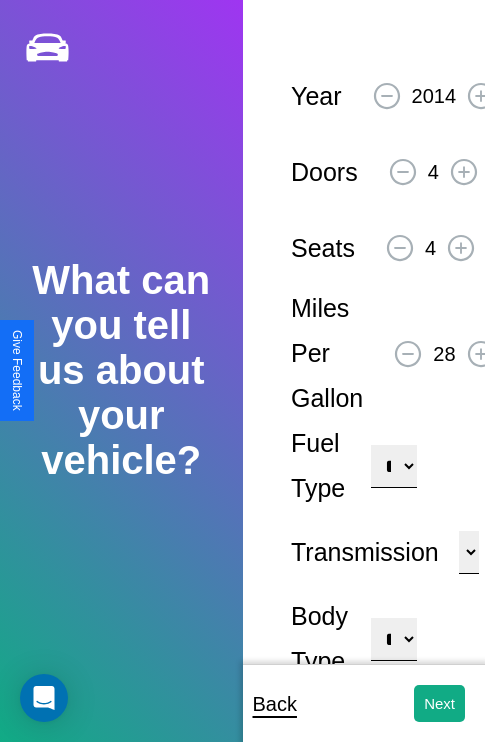 click on "**********" at bounding box center (393, 639) 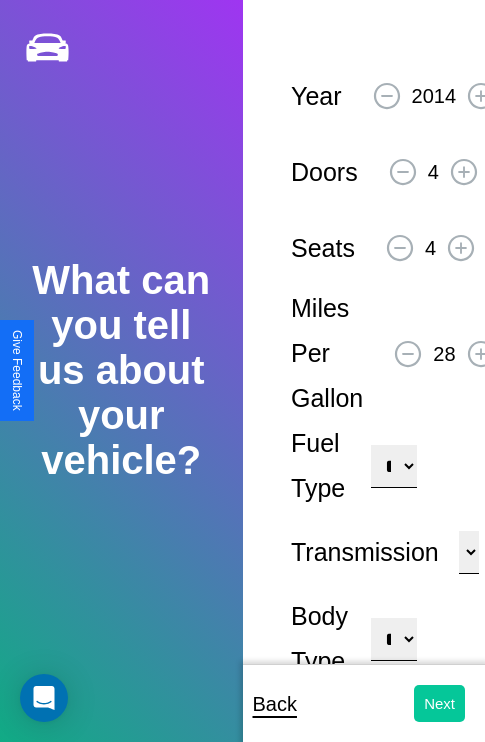 click on "Next" at bounding box center (439, 703) 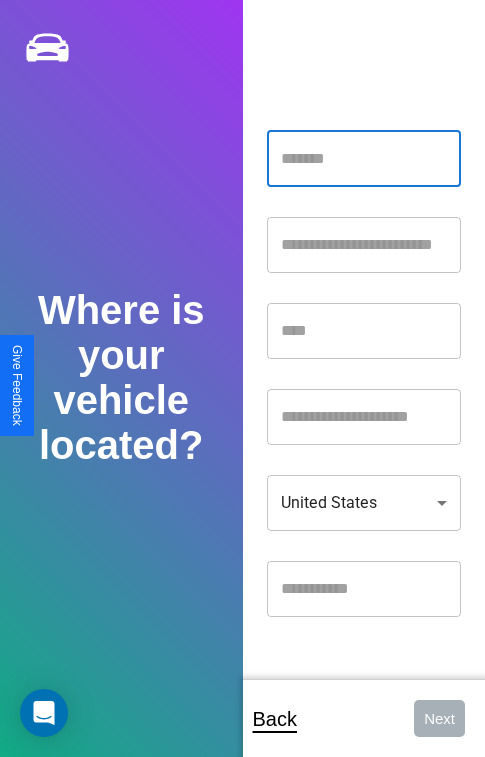 click at bounding box center [364, 159] 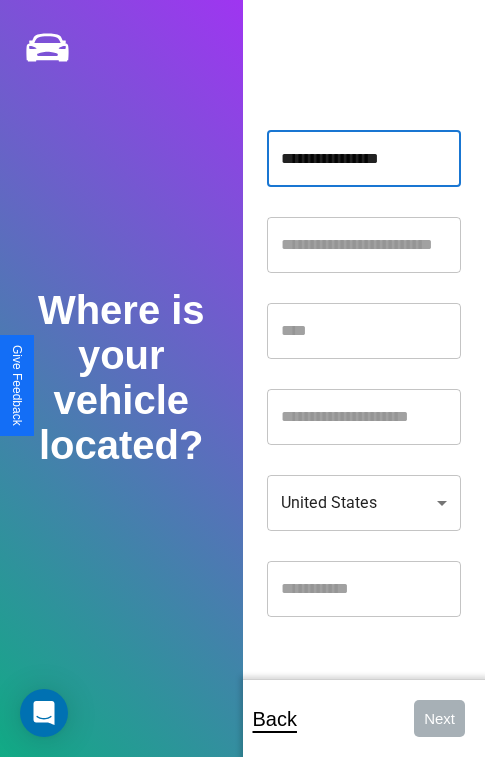type on "**********" 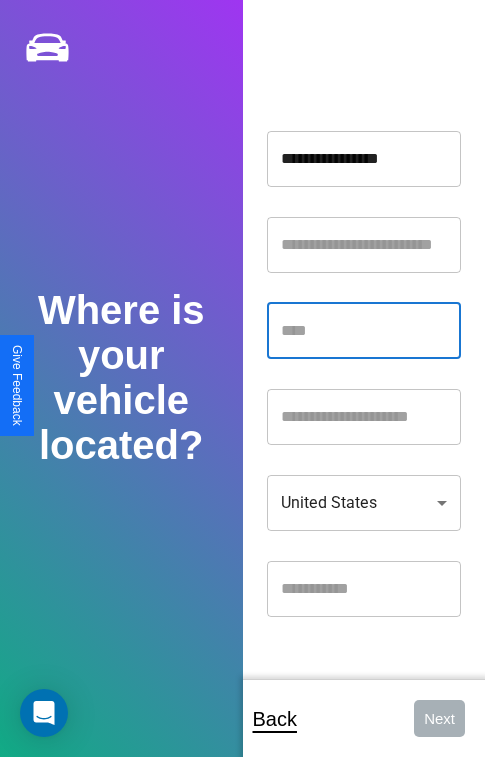 click at bounding box center (364, 331) 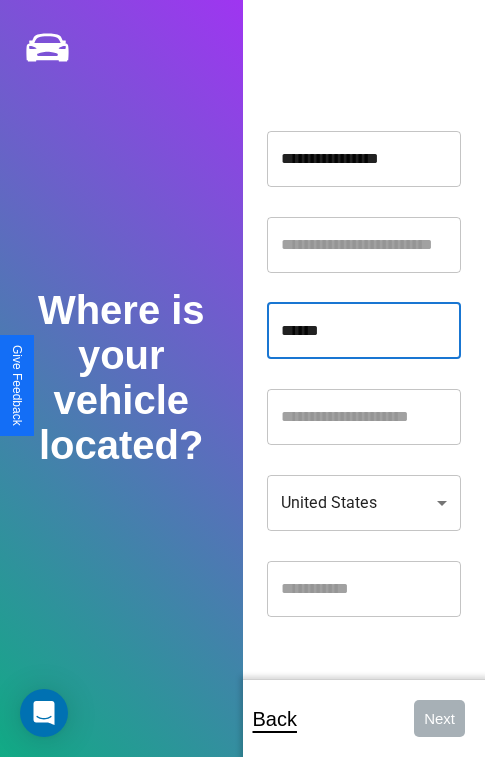 type on "******" 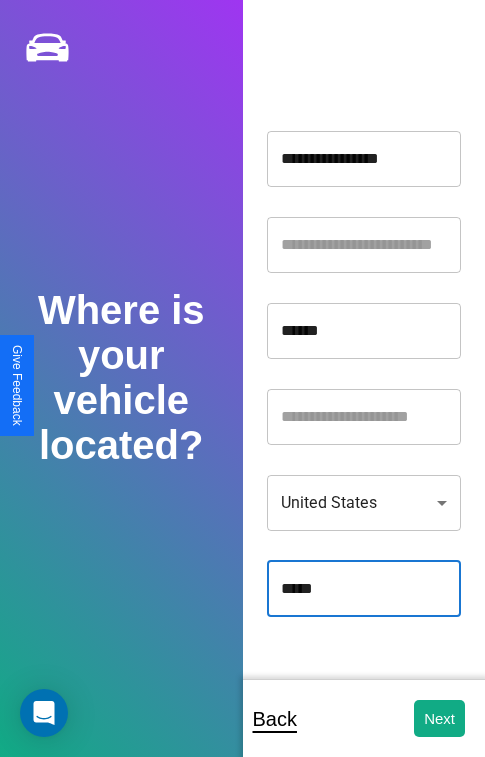 type on "*****" 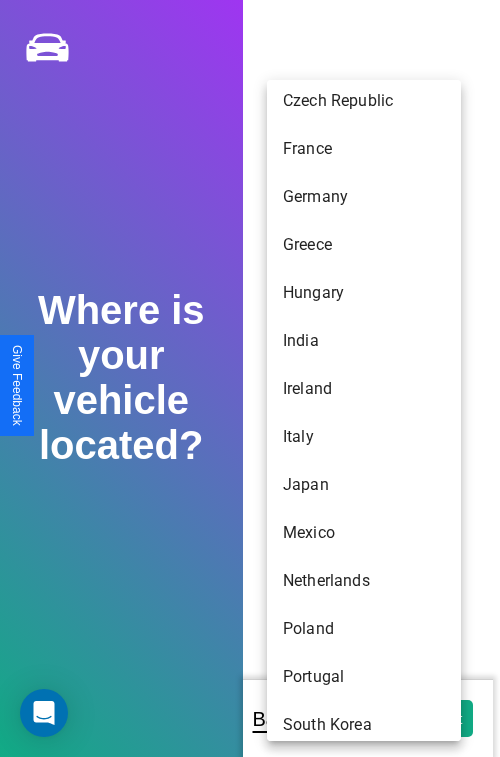 click on "Czech Republic" at bounding box center (364, 101) 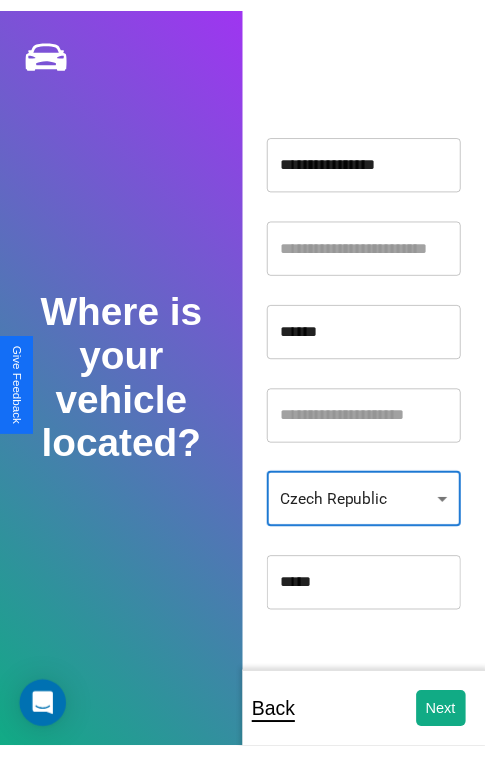 scroll, scrollTop: 248, scrollLeft: 0, axis: vertical 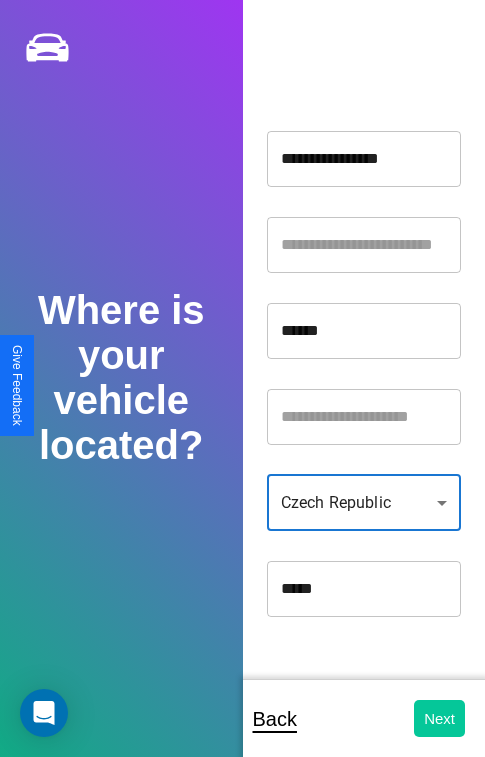 click on "Next" at bounding box center [439, 718] 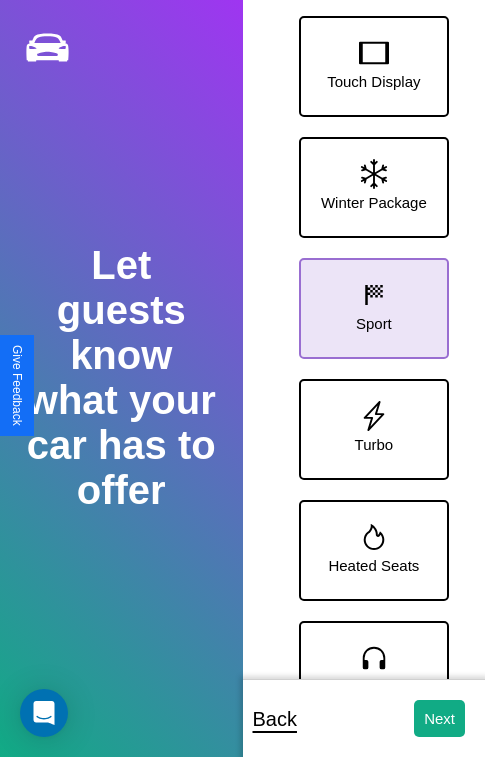 click 